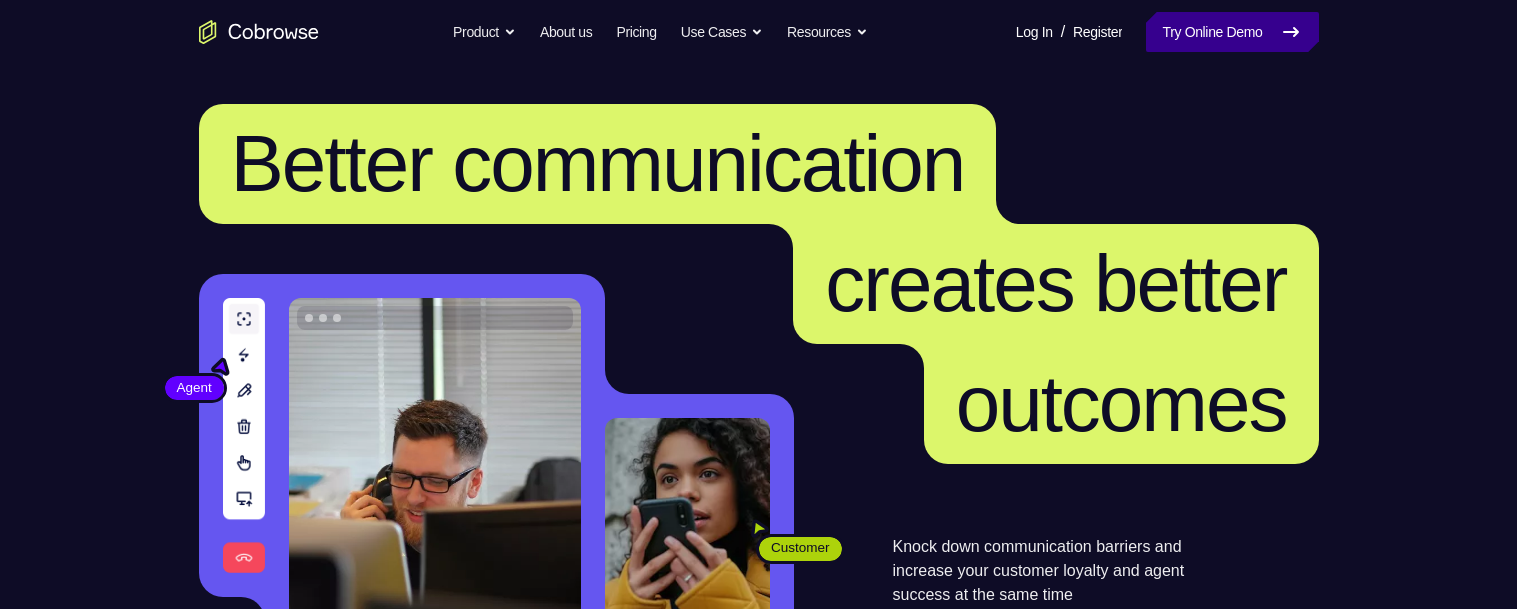 scroll, scrollTop: 0, scrollLeft: 0, axis: both 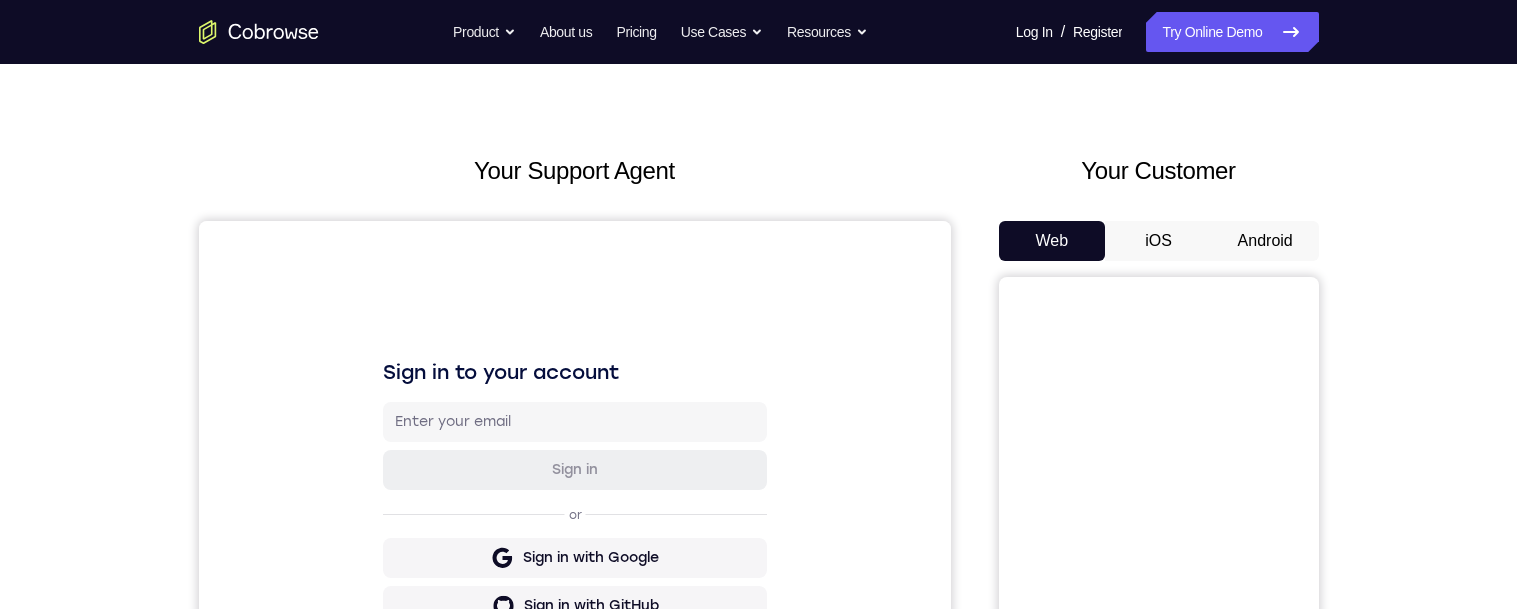 click on "Android" at bounding box center (1265, 241) 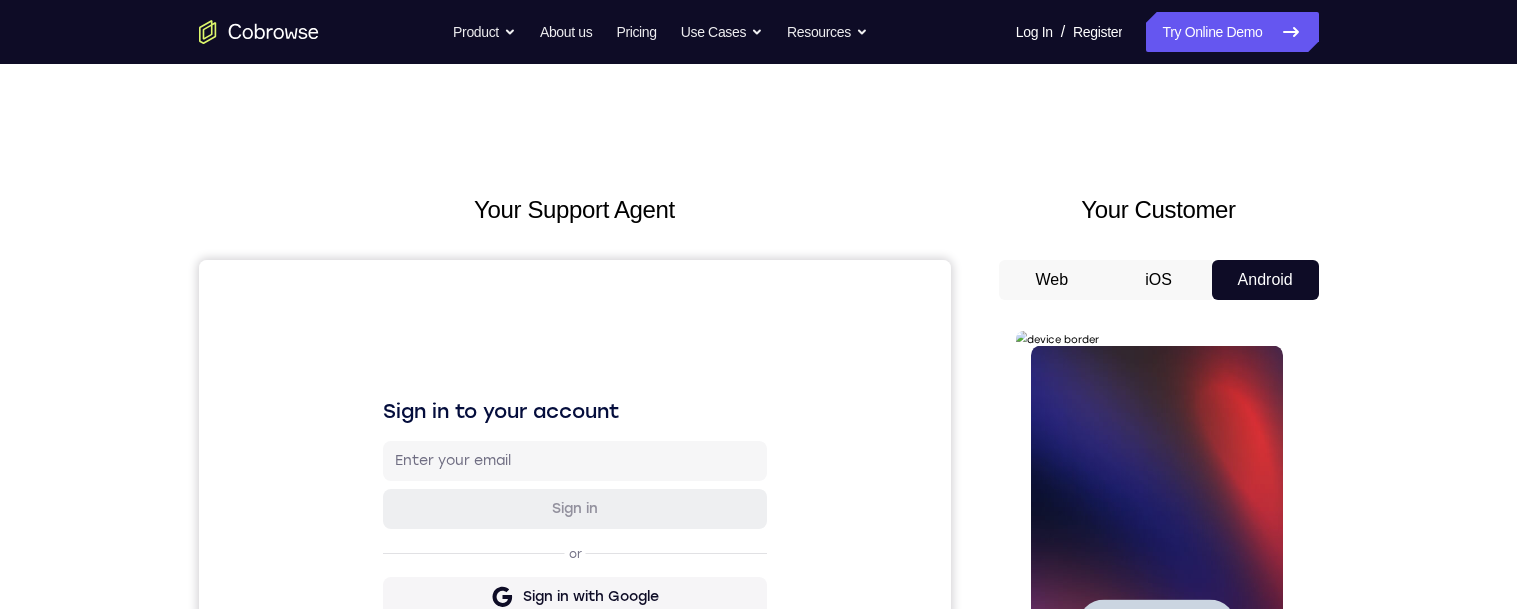 scroll, scrollTop: 193, scrollLeft: 0, axis: vertical 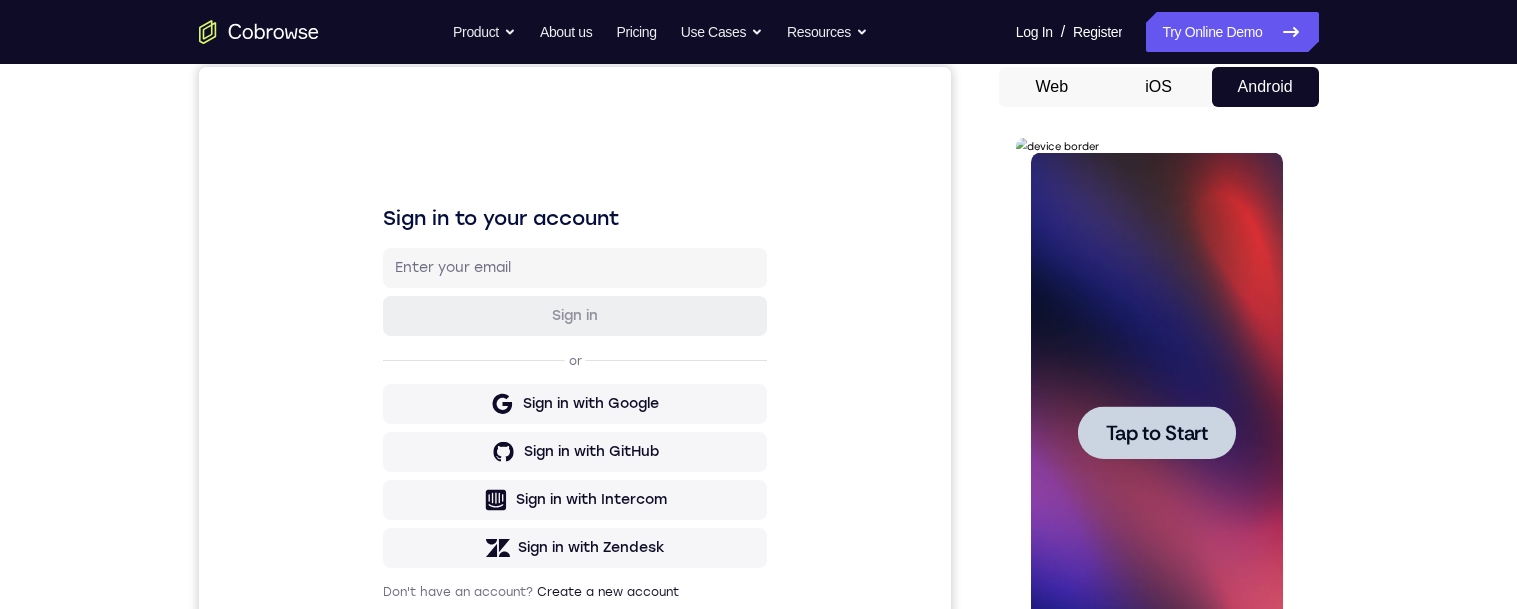 click at bounding box center [1157, 432] 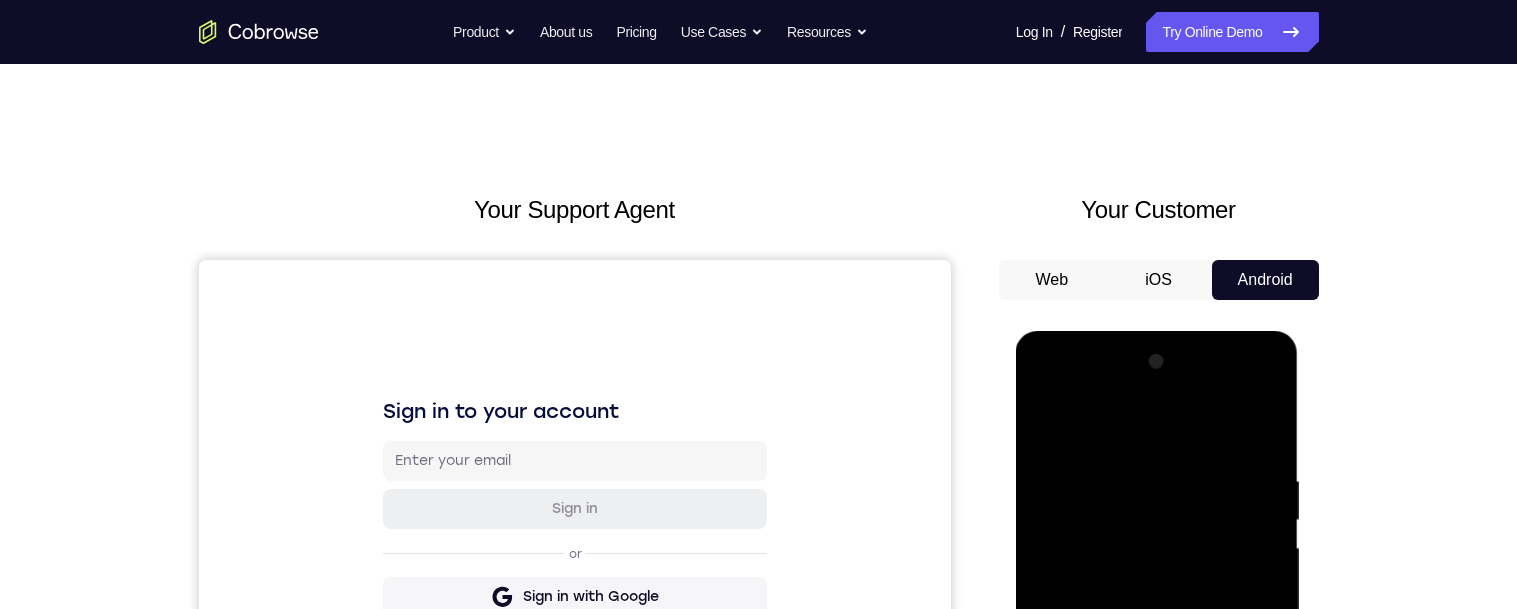 scroll, scrollTop: 322, scrollLeft: 0, axis: vertical 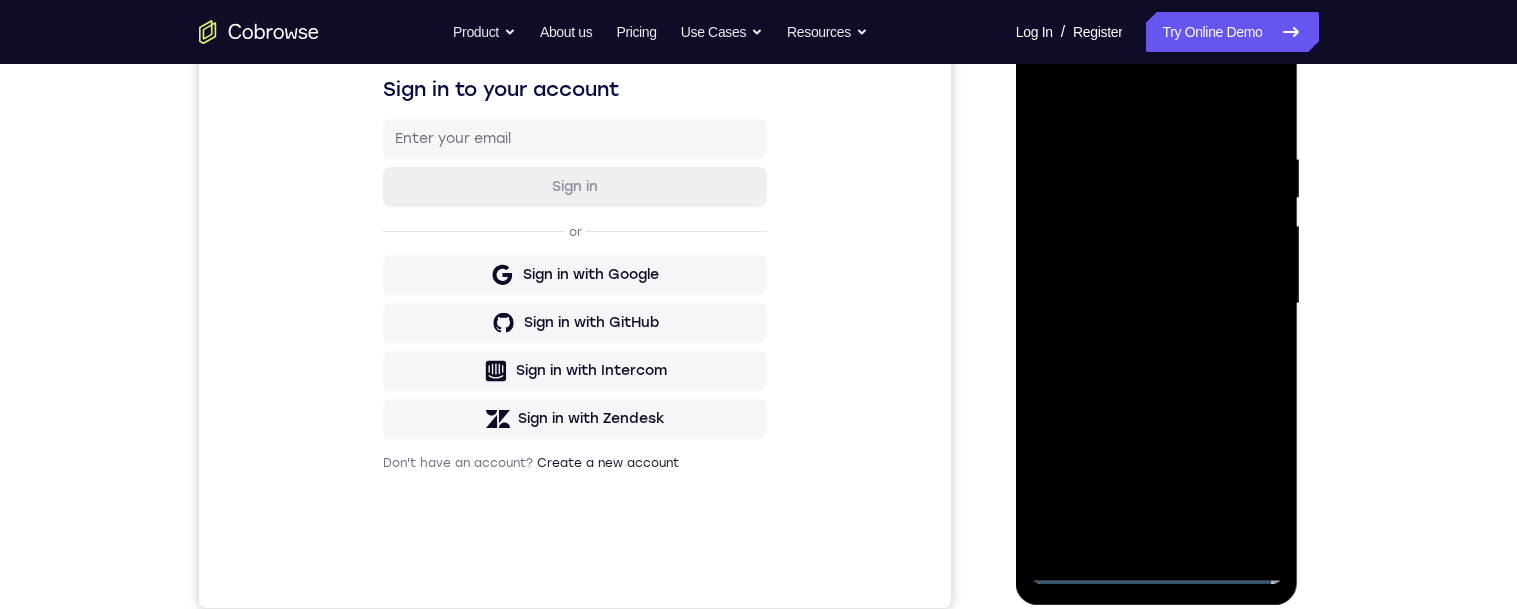 click at bounding box center (1157, 304) 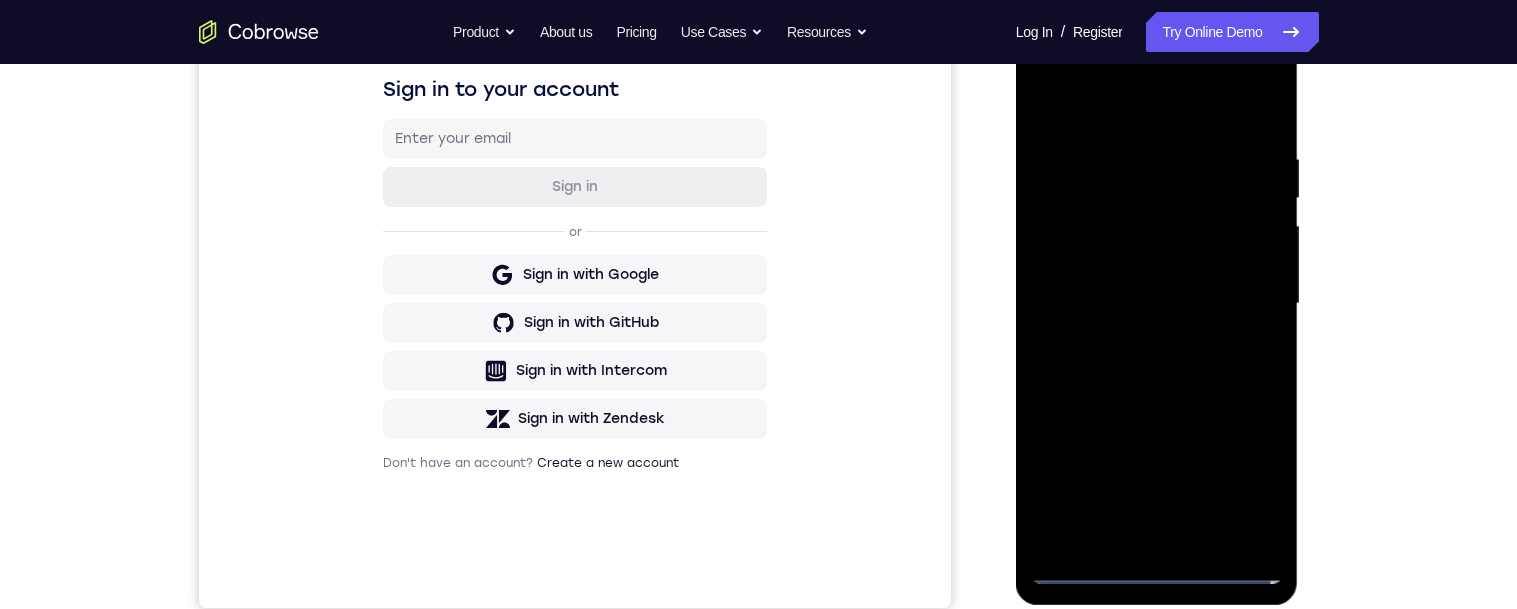 click at bounding box center [1157, 304] 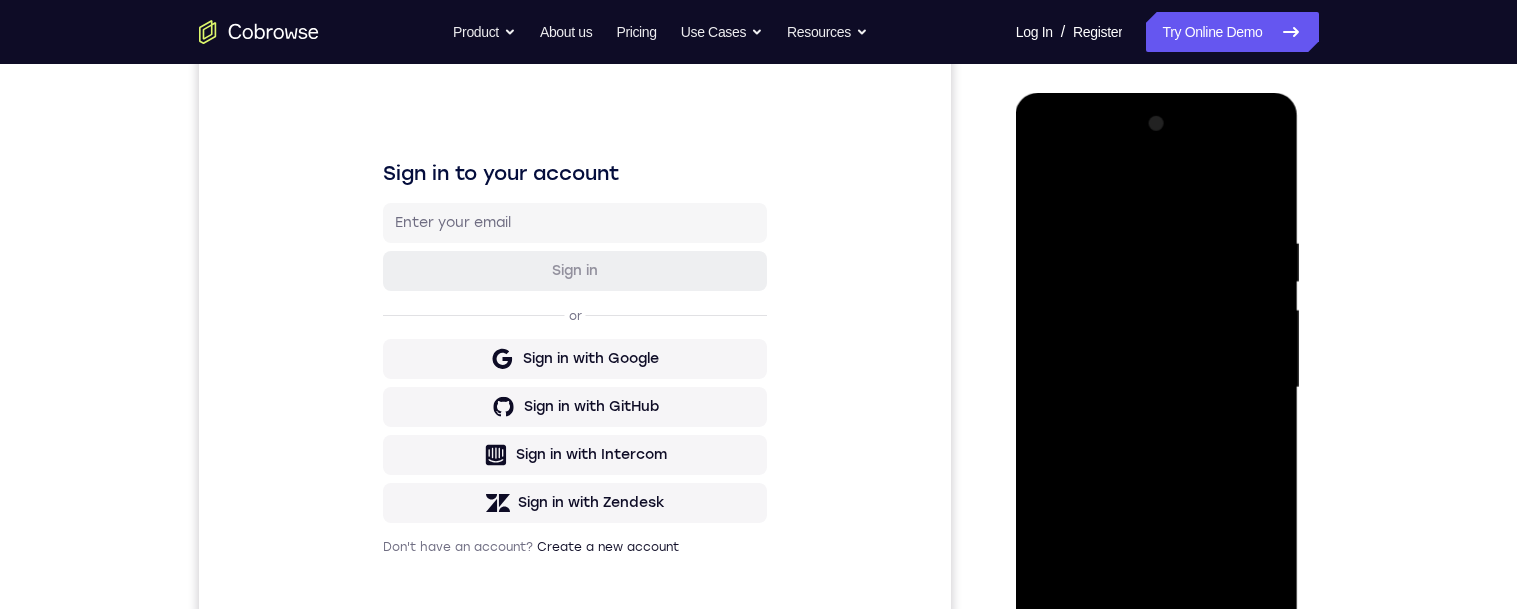 click at bounding box center [1157, 388] 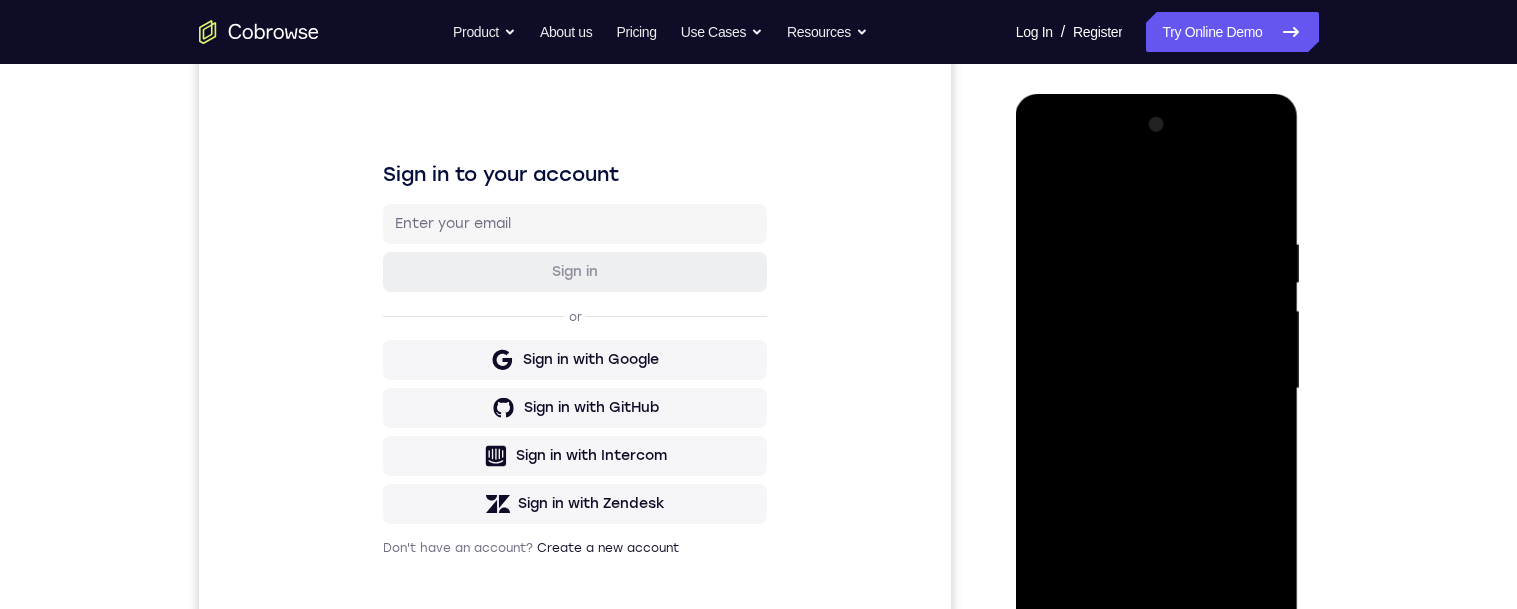 click at bounding box center (1157, 389) 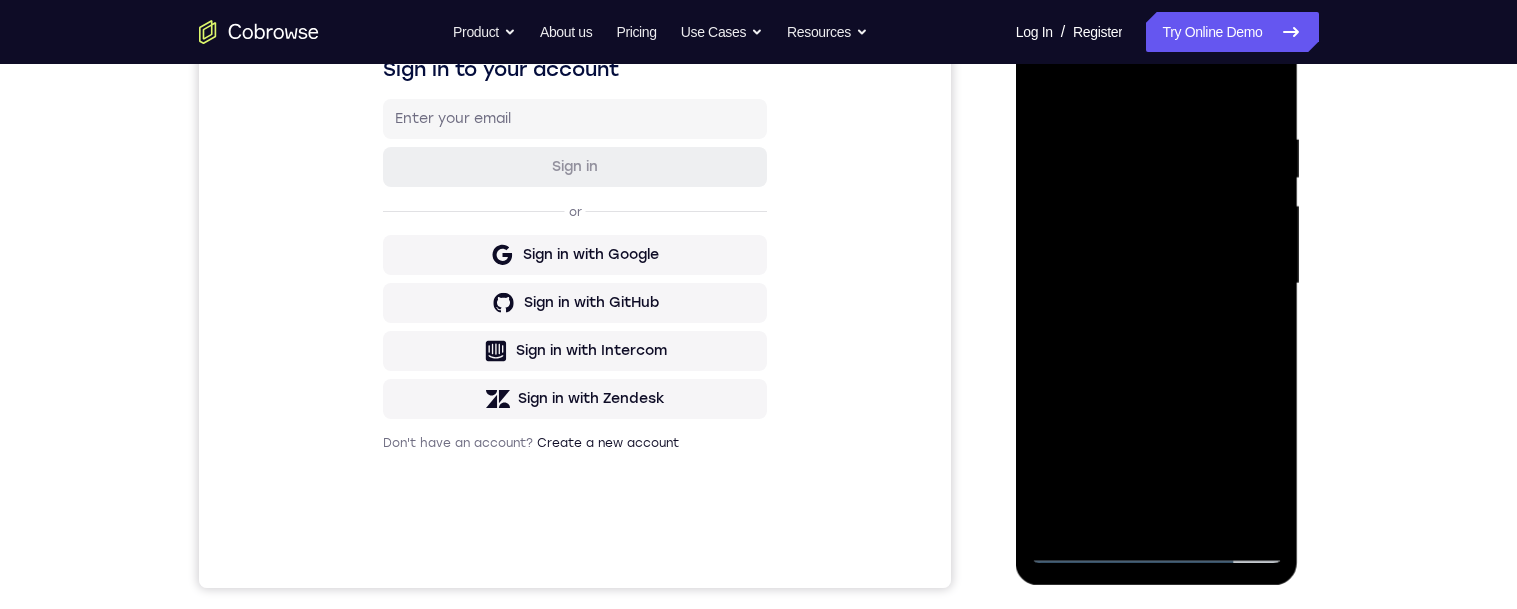 scroll, scrollTop: 295, scrollLeft: 0, axis: vertical 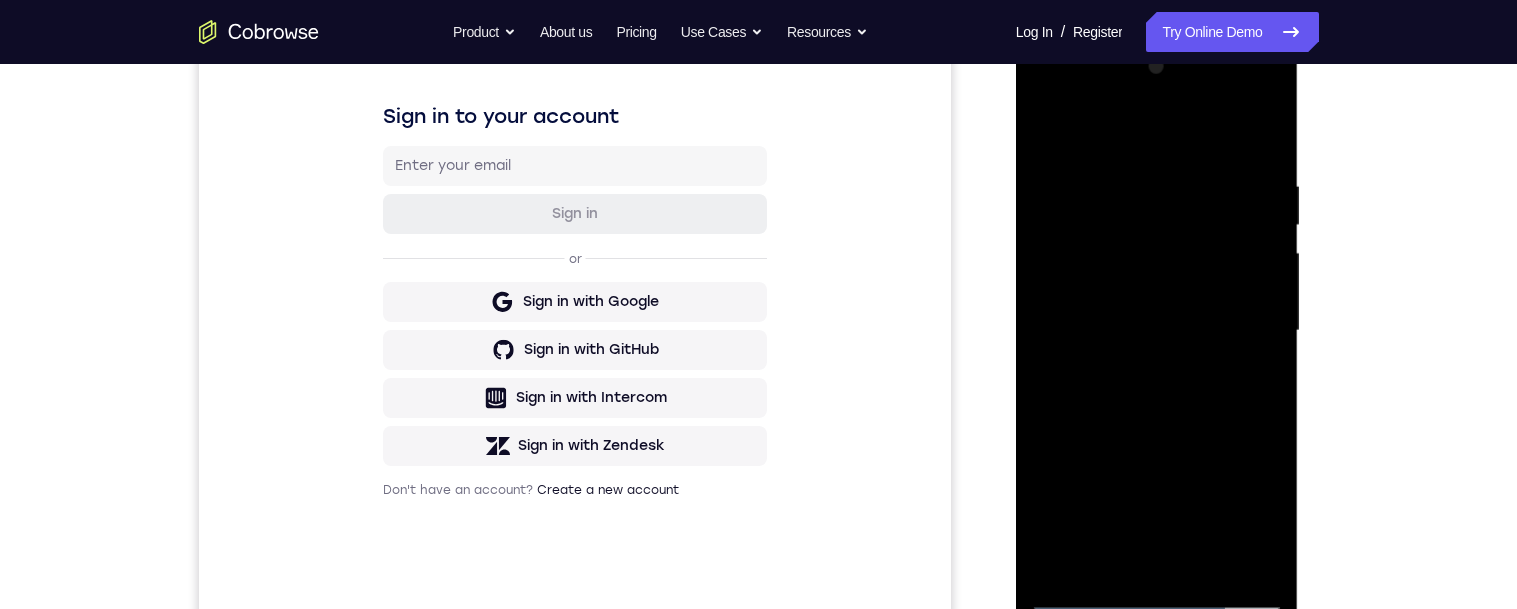 click at bounding box center (1157, 331) 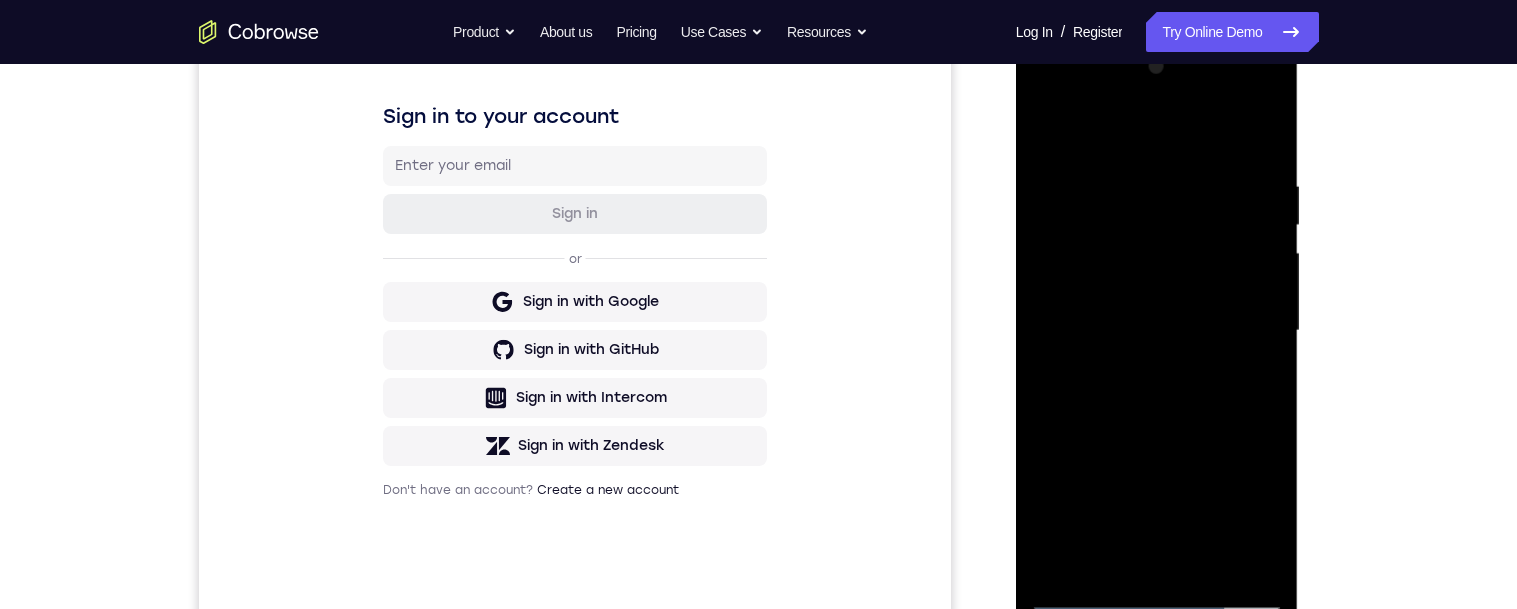 click at bounding box center (1157, 331) 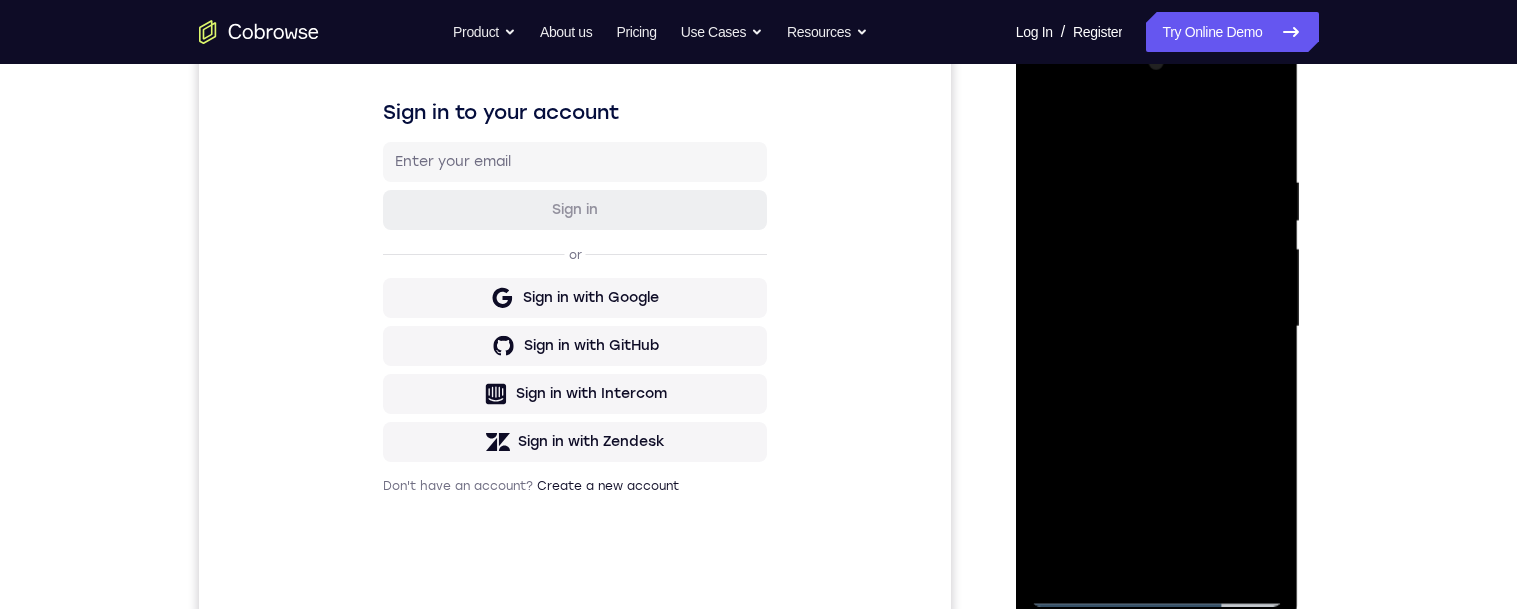 click at bounding box center (1157, 327) 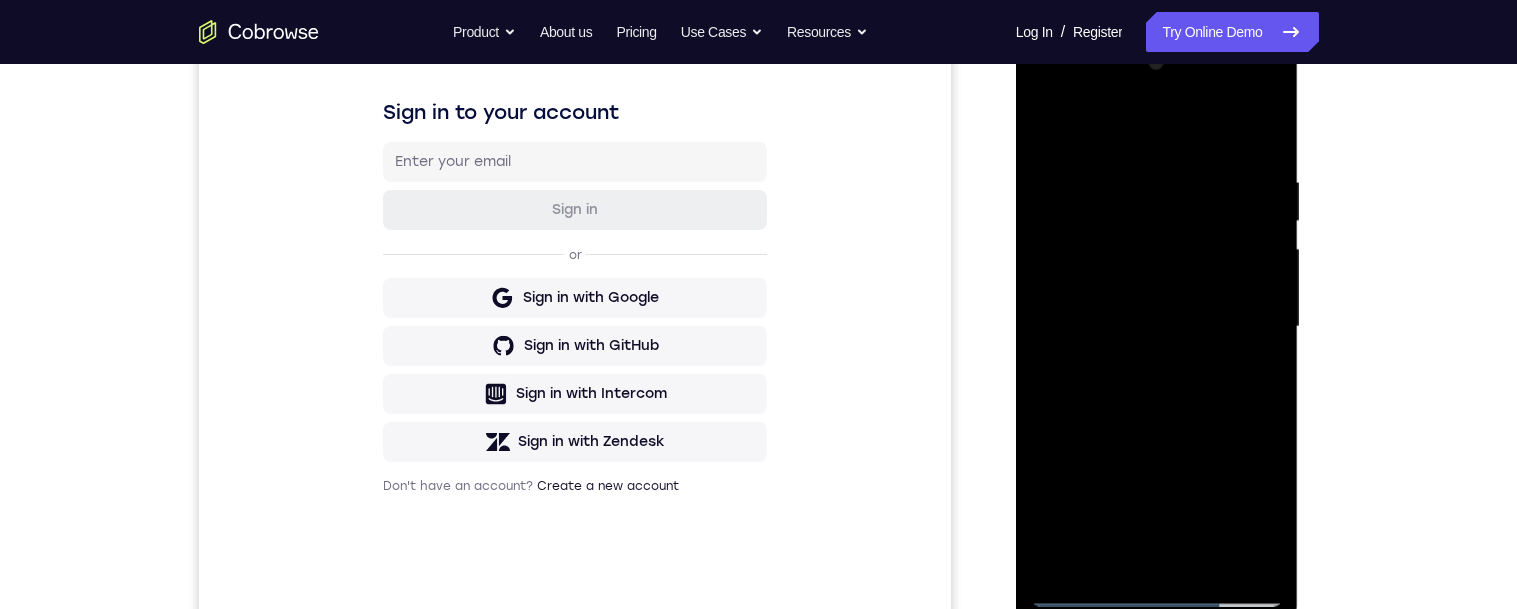 click at bounding box center [1157, 327] 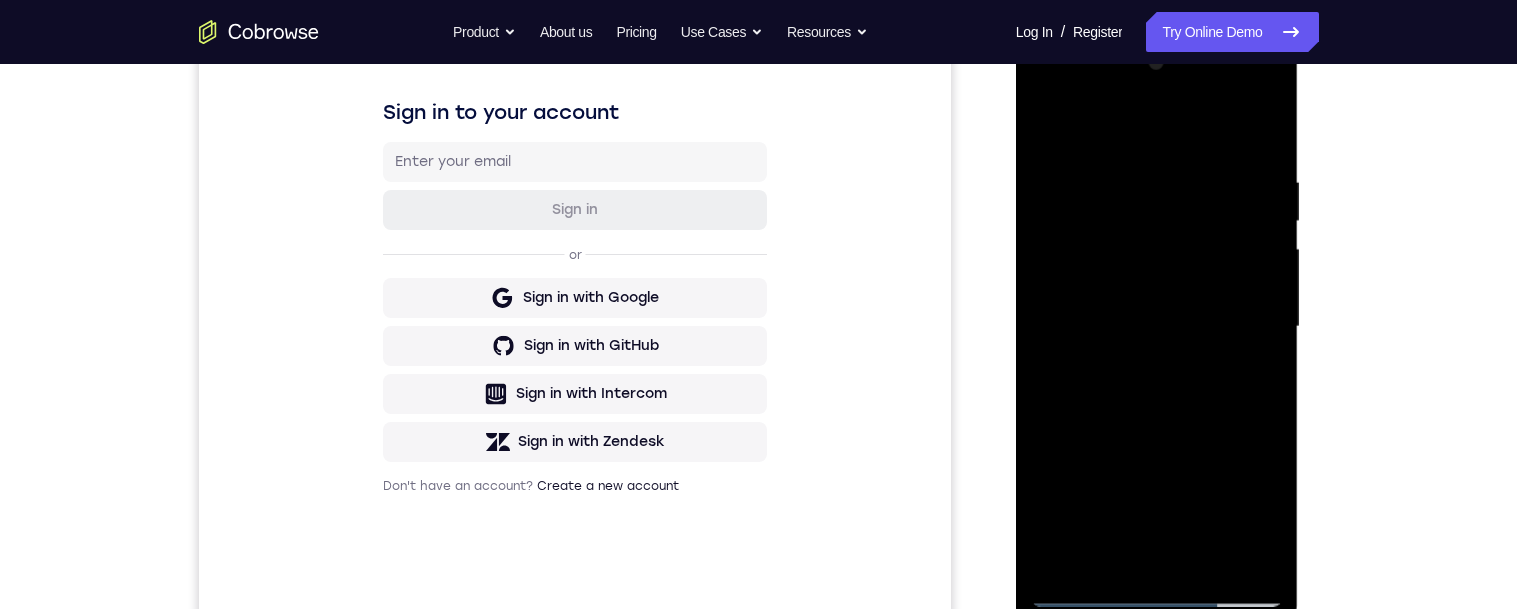 click at bounding box center (1157, 327) 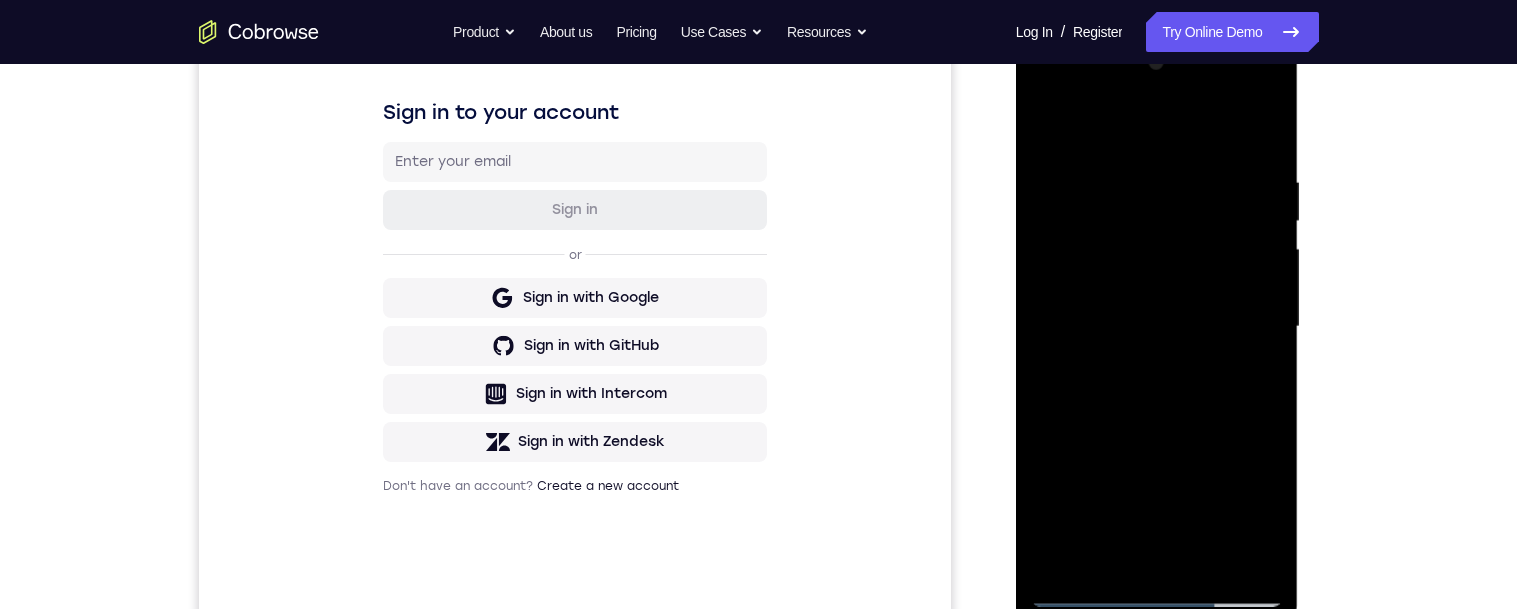 click at bounding box center (1157, 327) 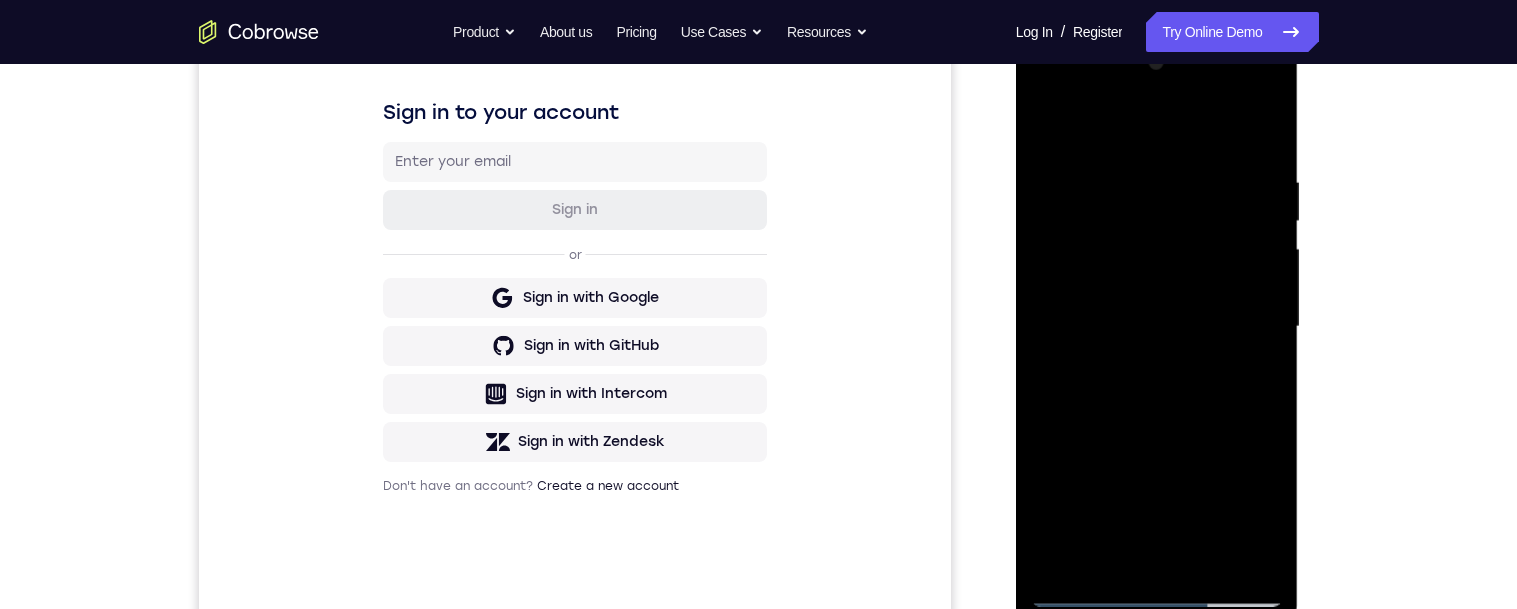 click at bounding box center (1157, 327) 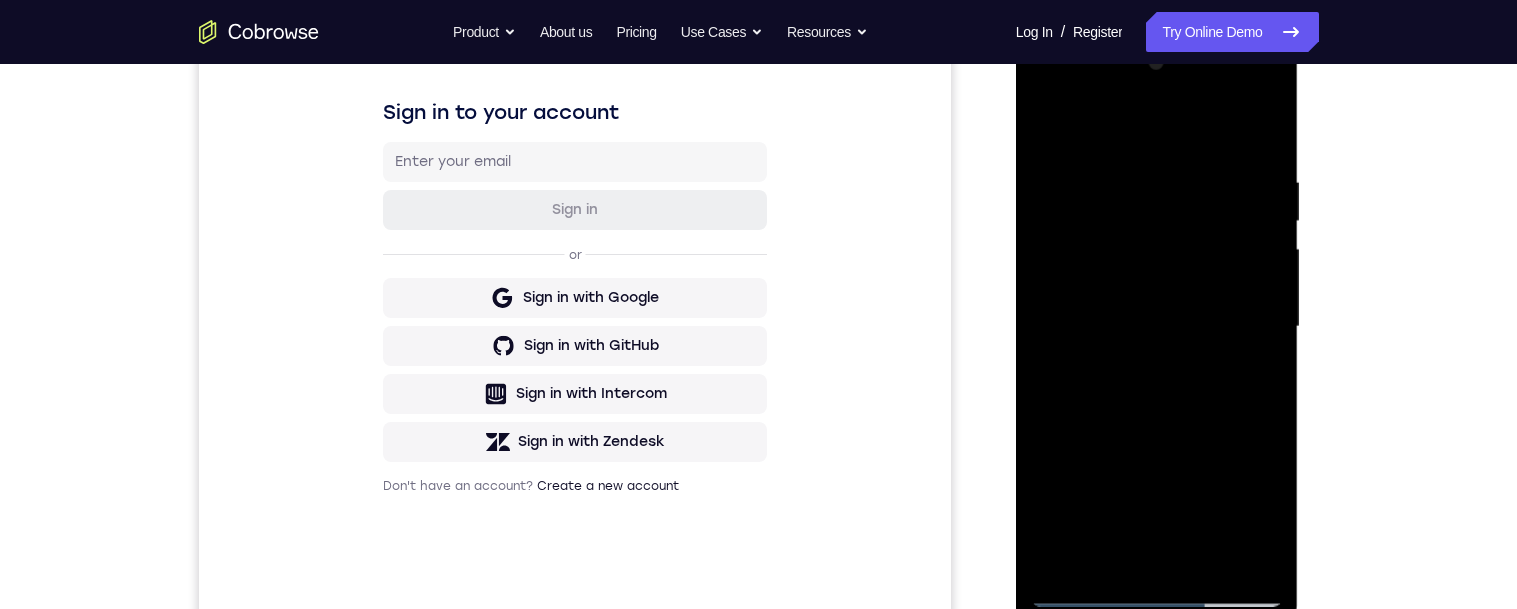 click at bounding box center [1157, 327] 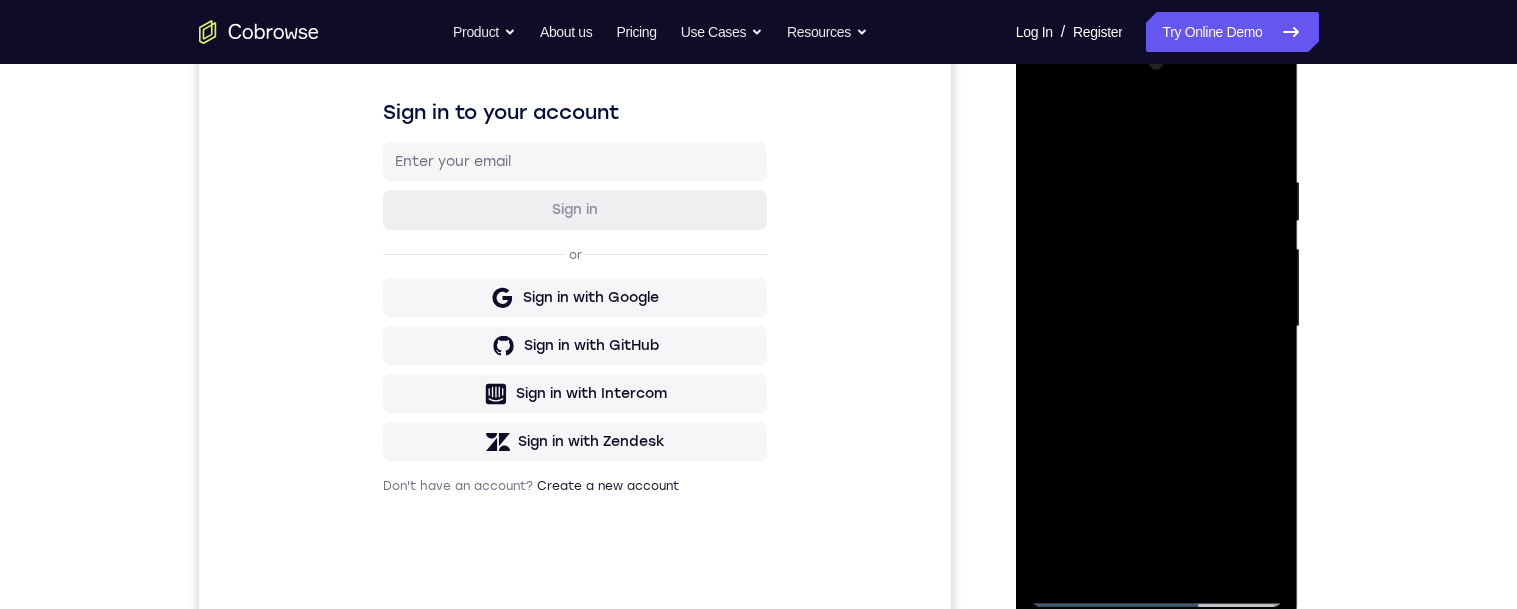 click at bounding box center (1157, 327) 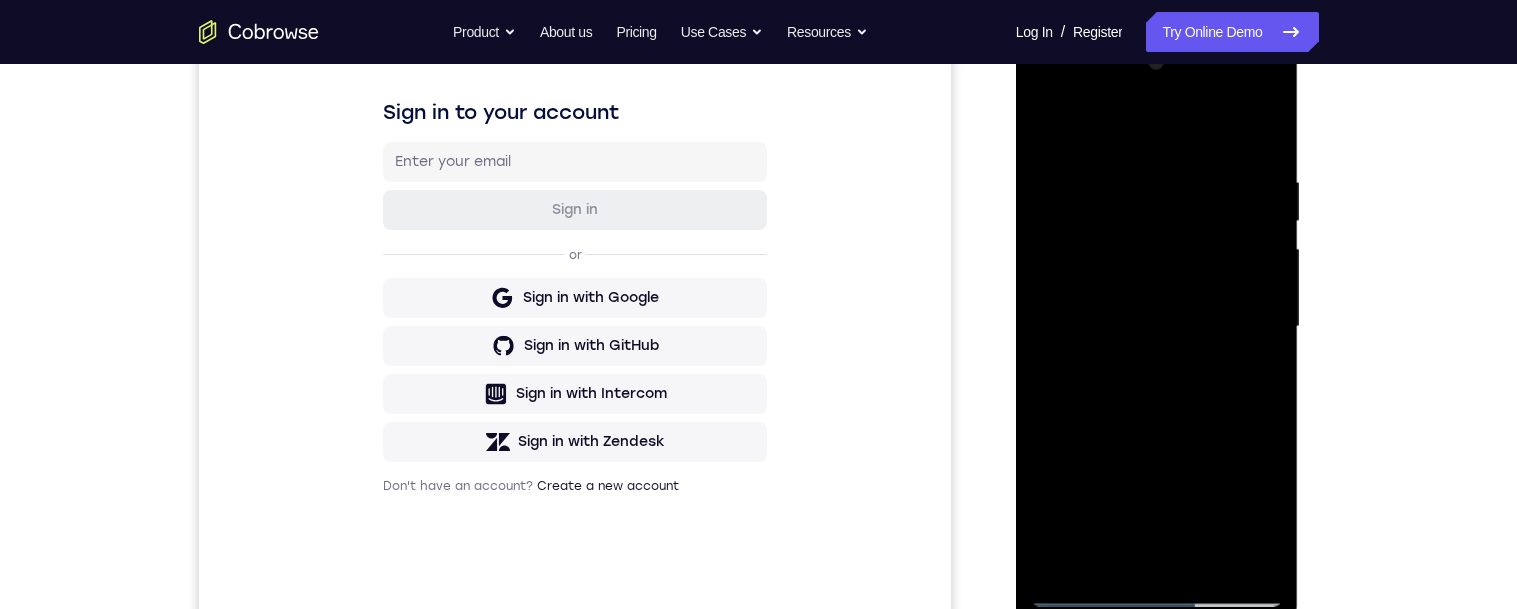 click at bounding box center (1157, 327) 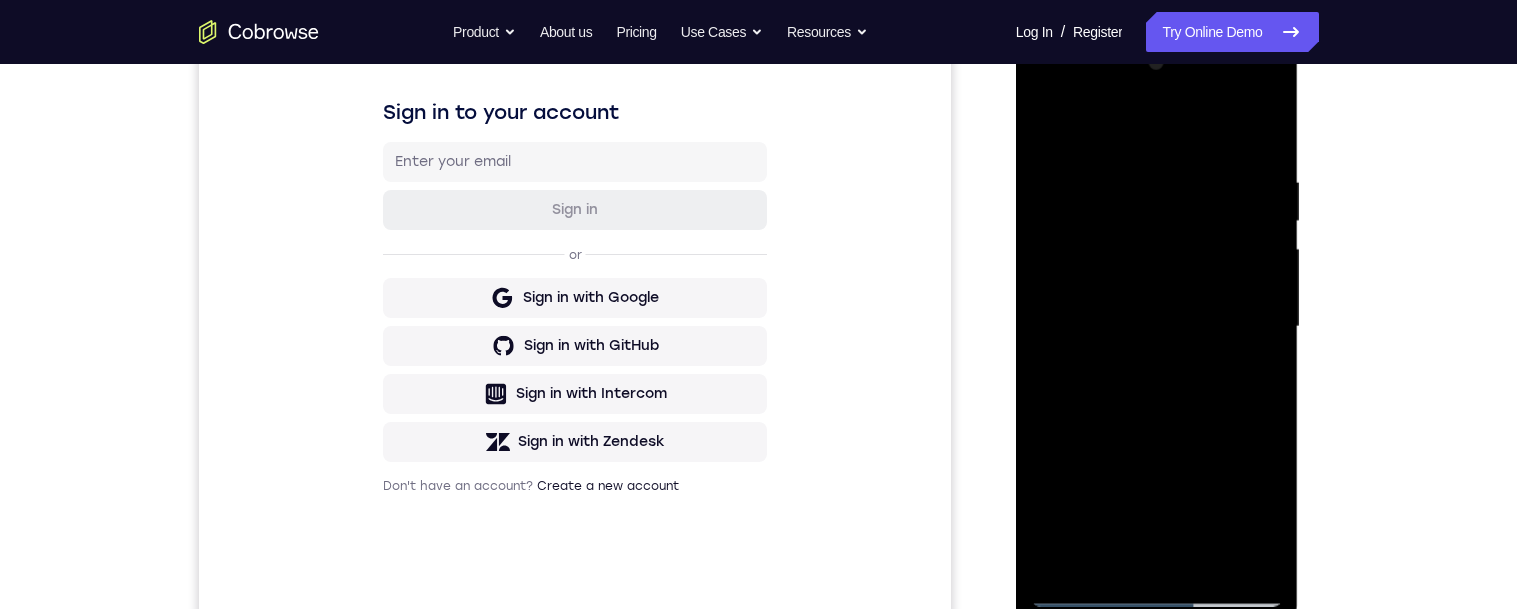 click at bounding box center [1157, 327] 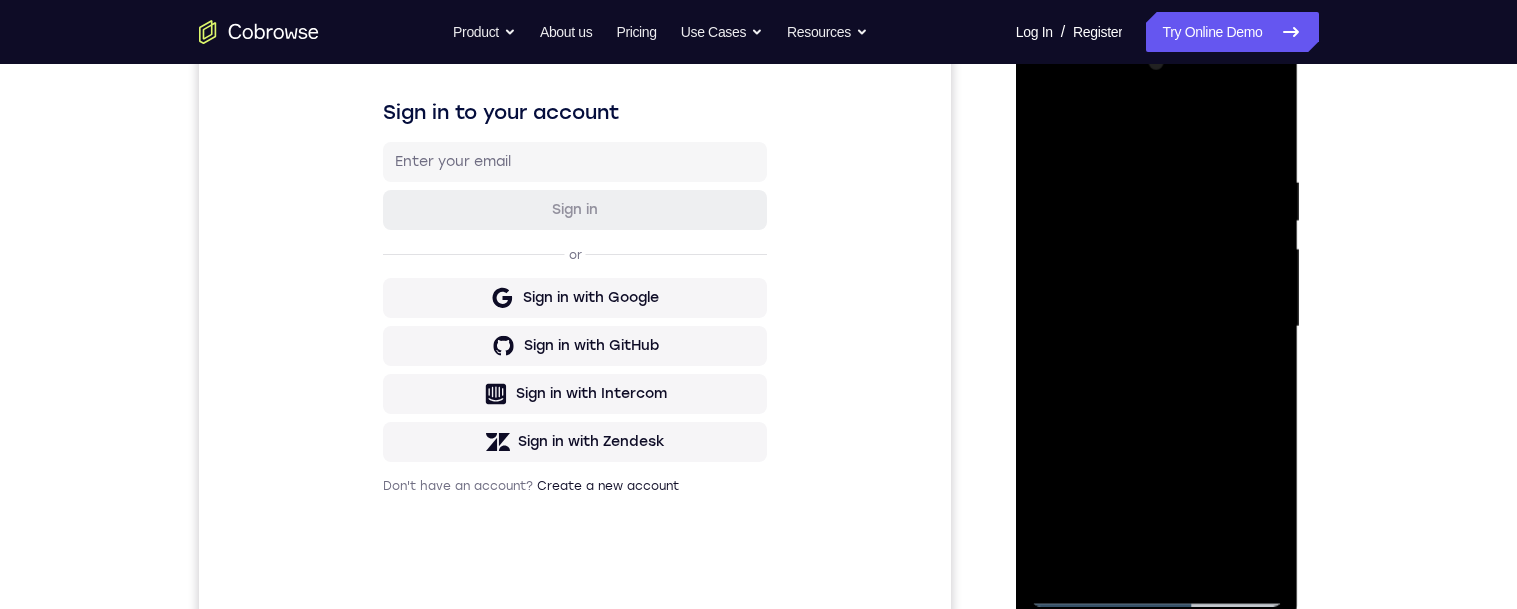 click at bounding box center (1157, 327) 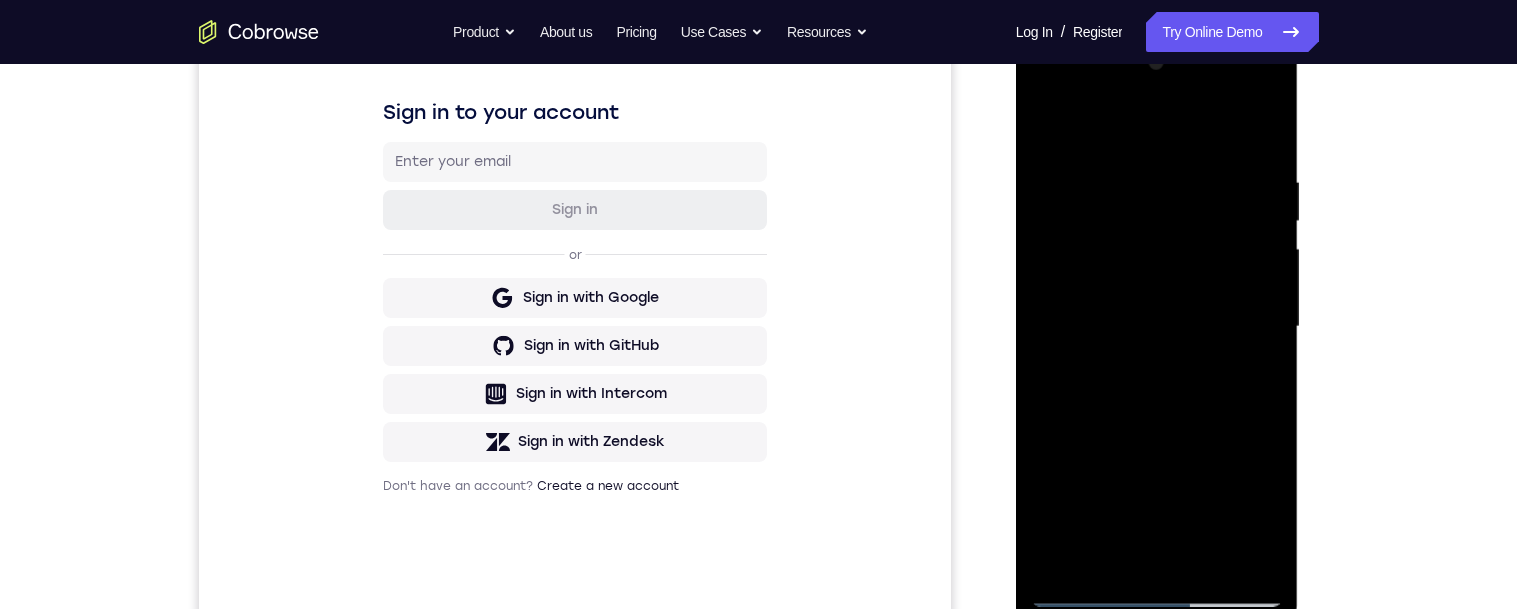 click at bounding box center (1157, 327) 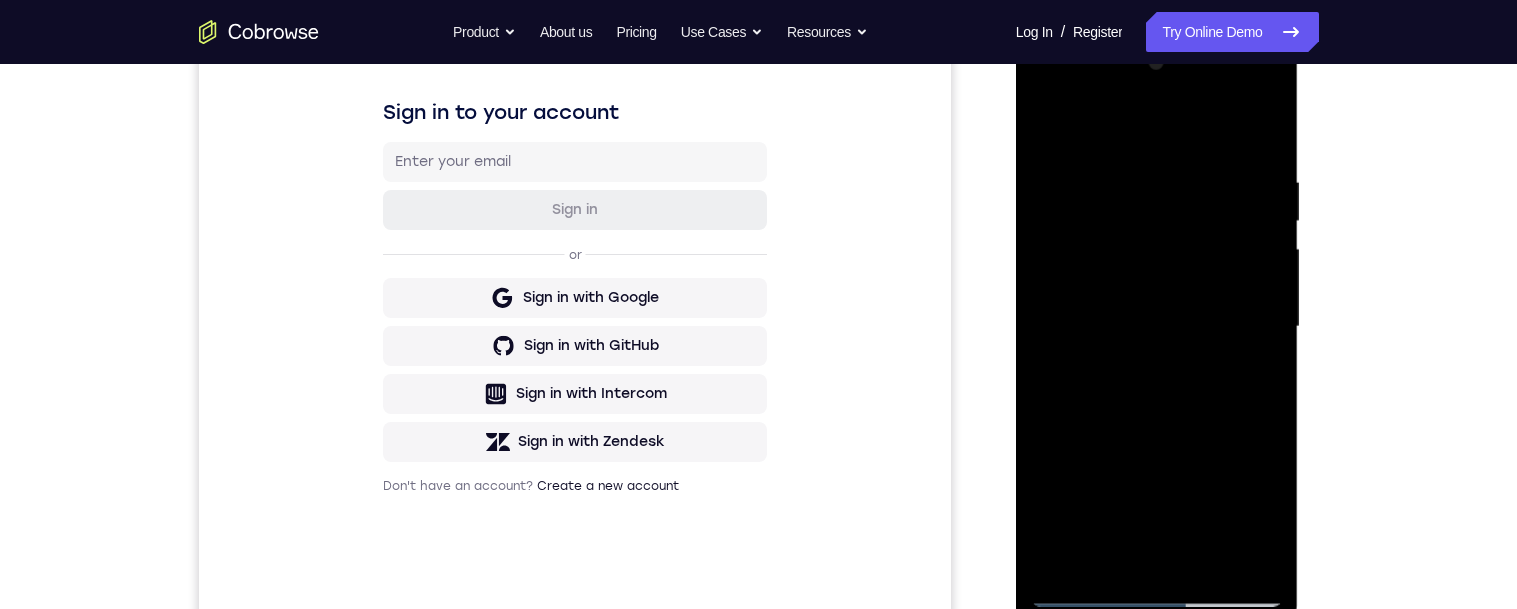 click at bounding box center (1157, 327) 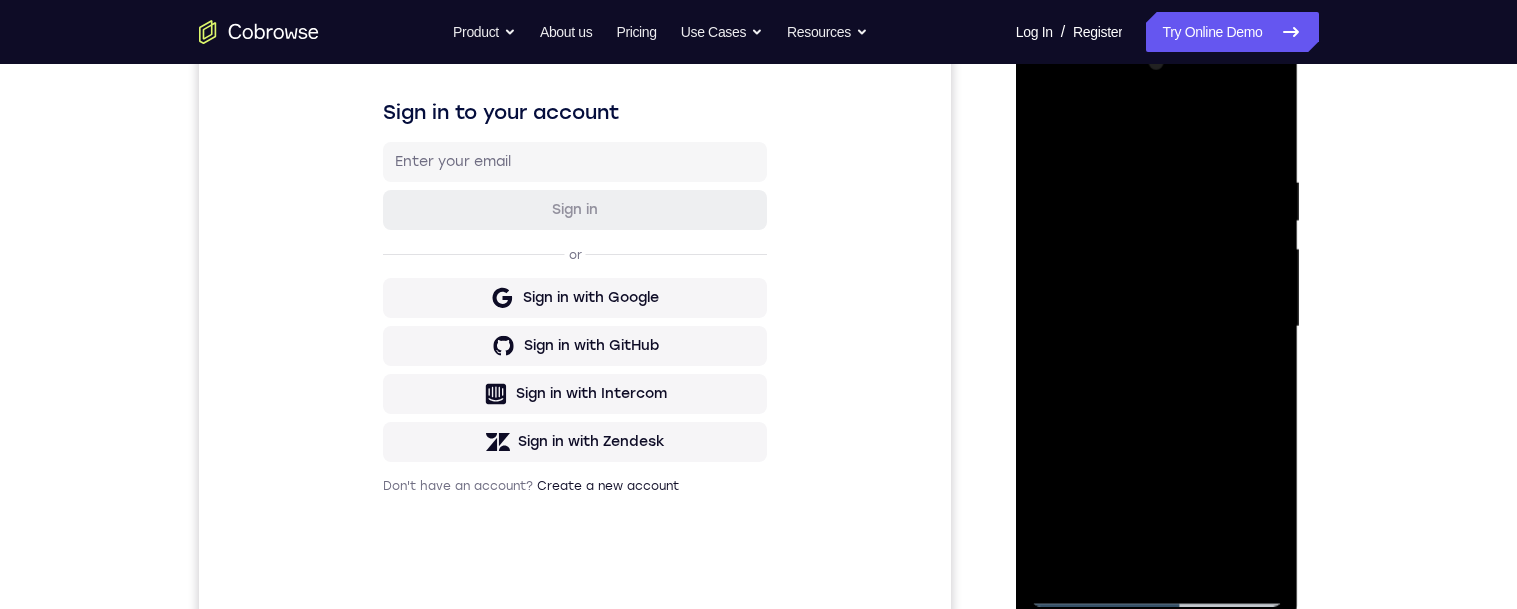 click at bounding box center (1157, 327) 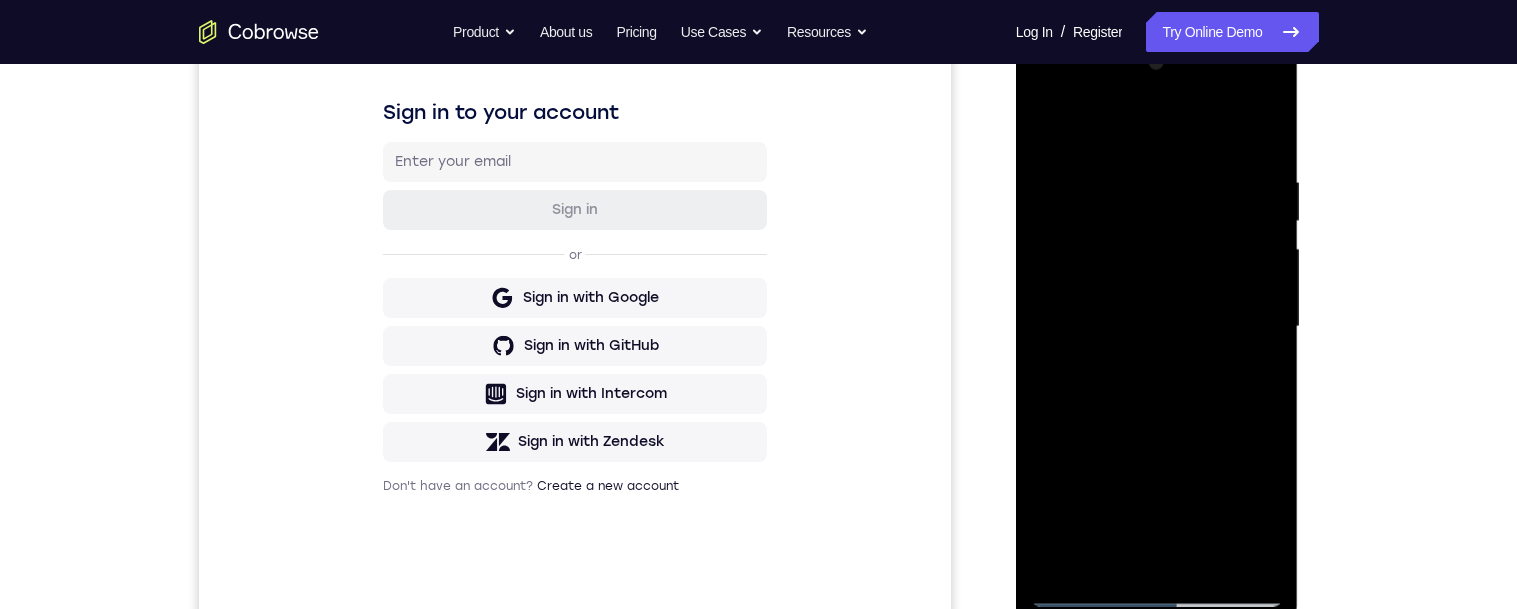 click at bounding box center [1157, 327] 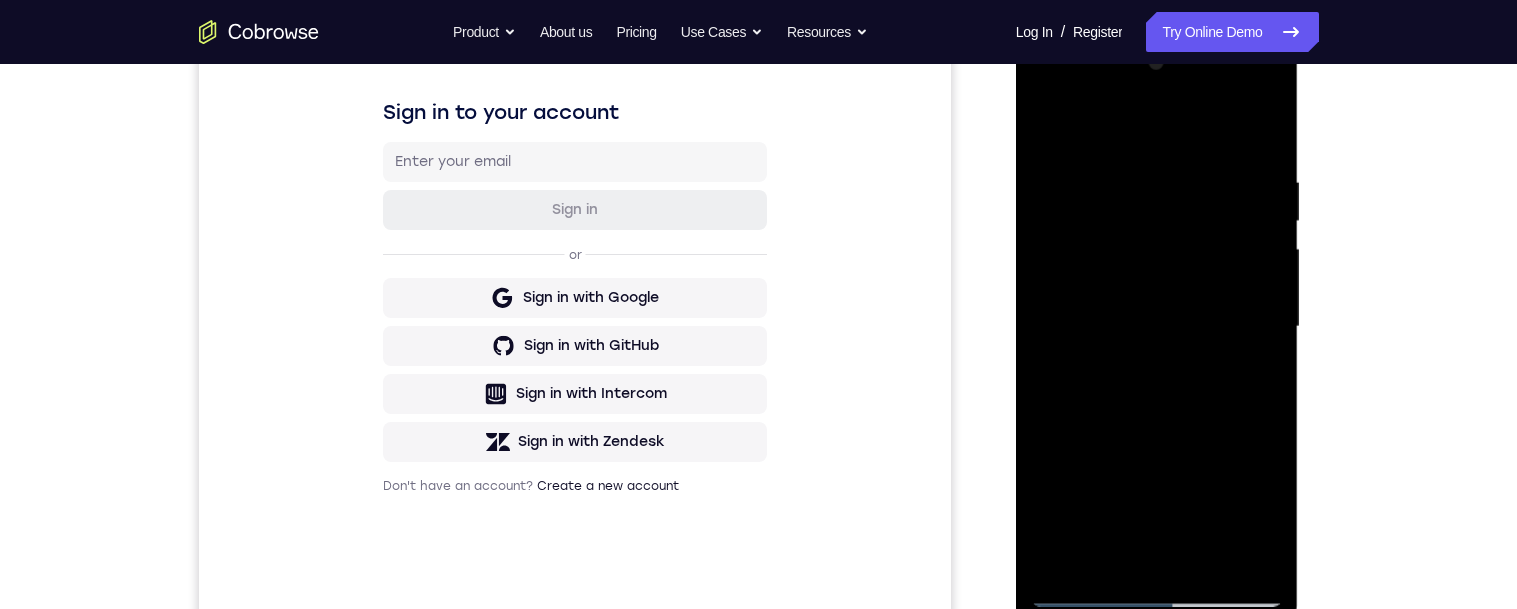 scroll, scrollTop: 388, scrollLeft: 0, axis: vertical 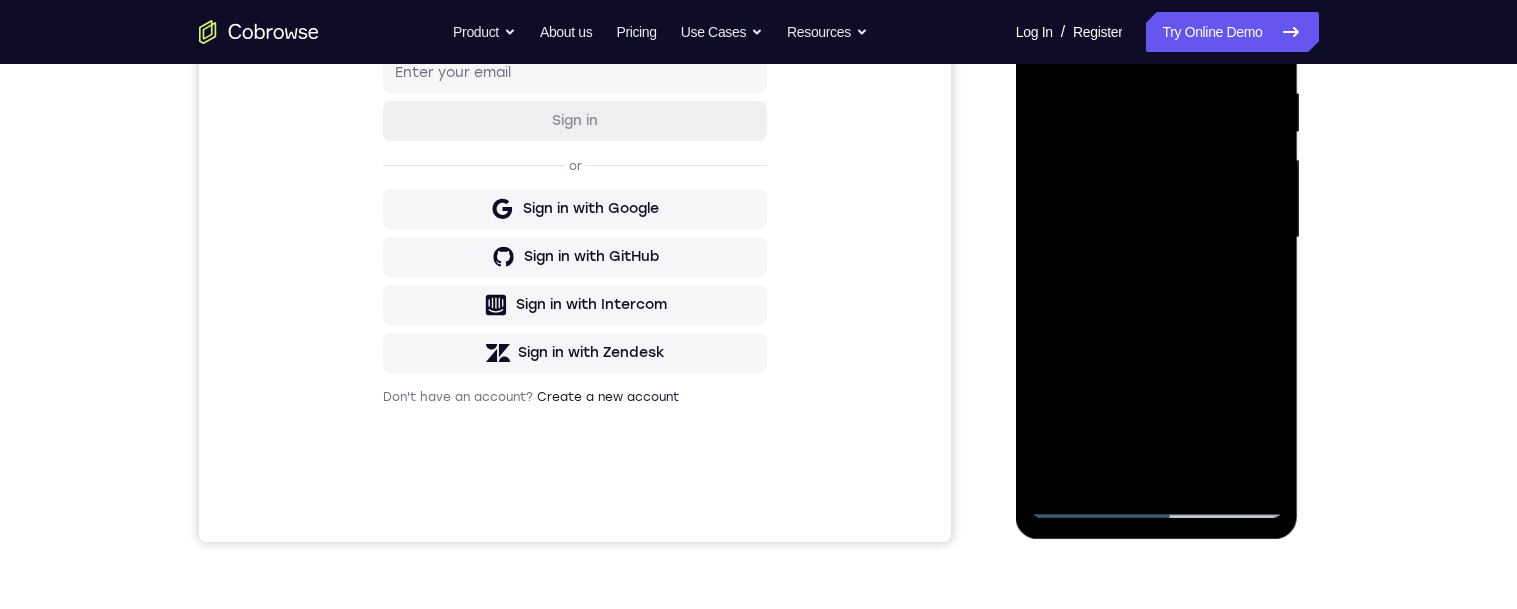 click at bounding box center (1157, 238) 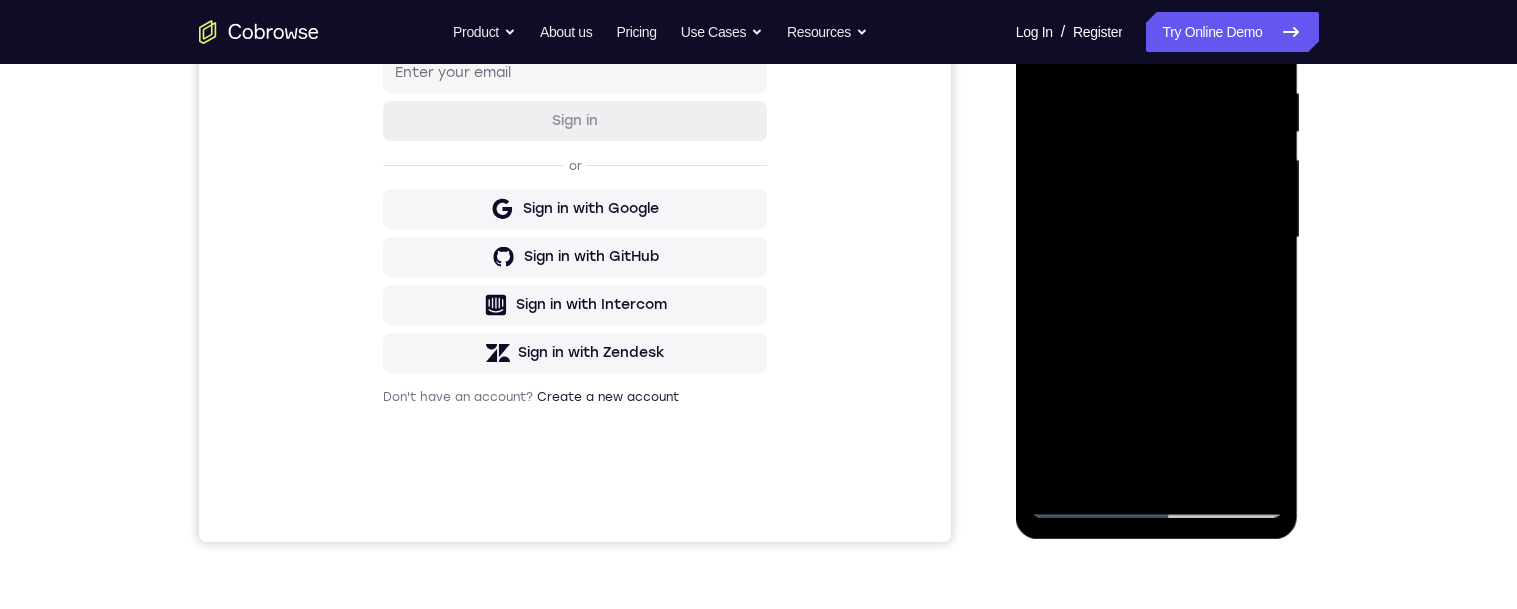scroll, scrollTop: 395, scrollLeft: 0, axis: vertical 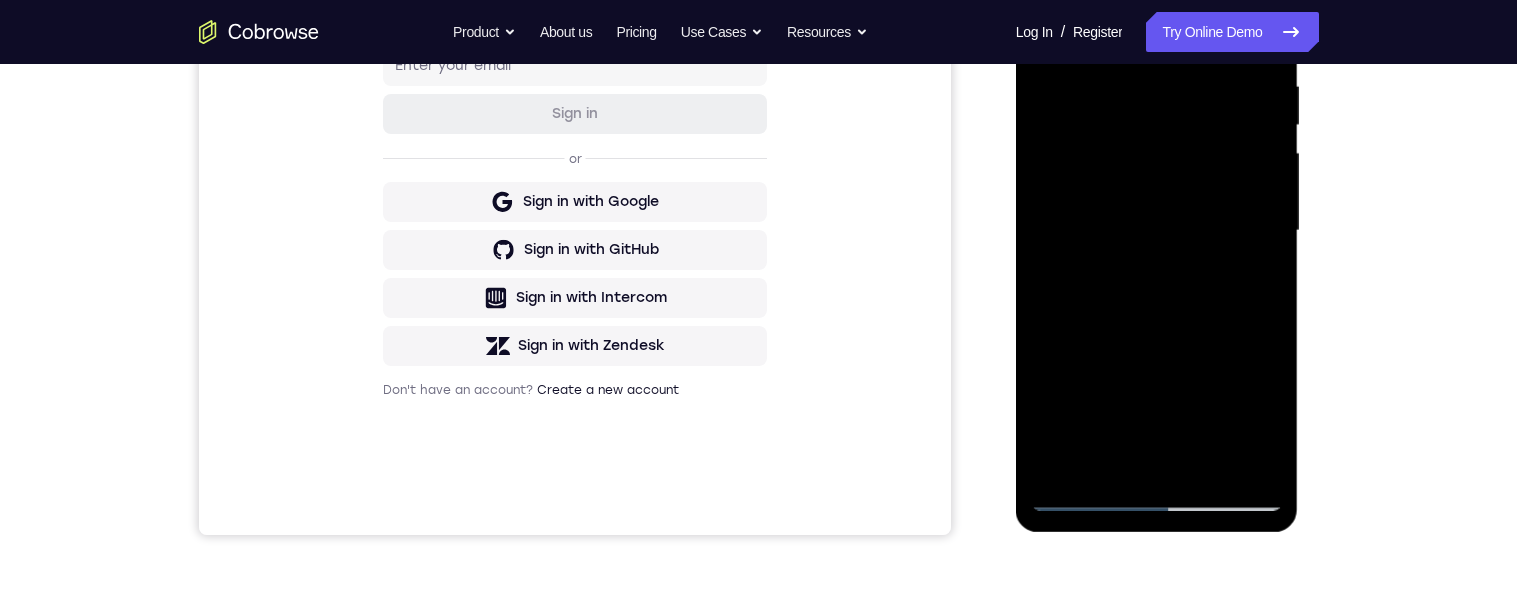 click at bounding box center [1157, 231] 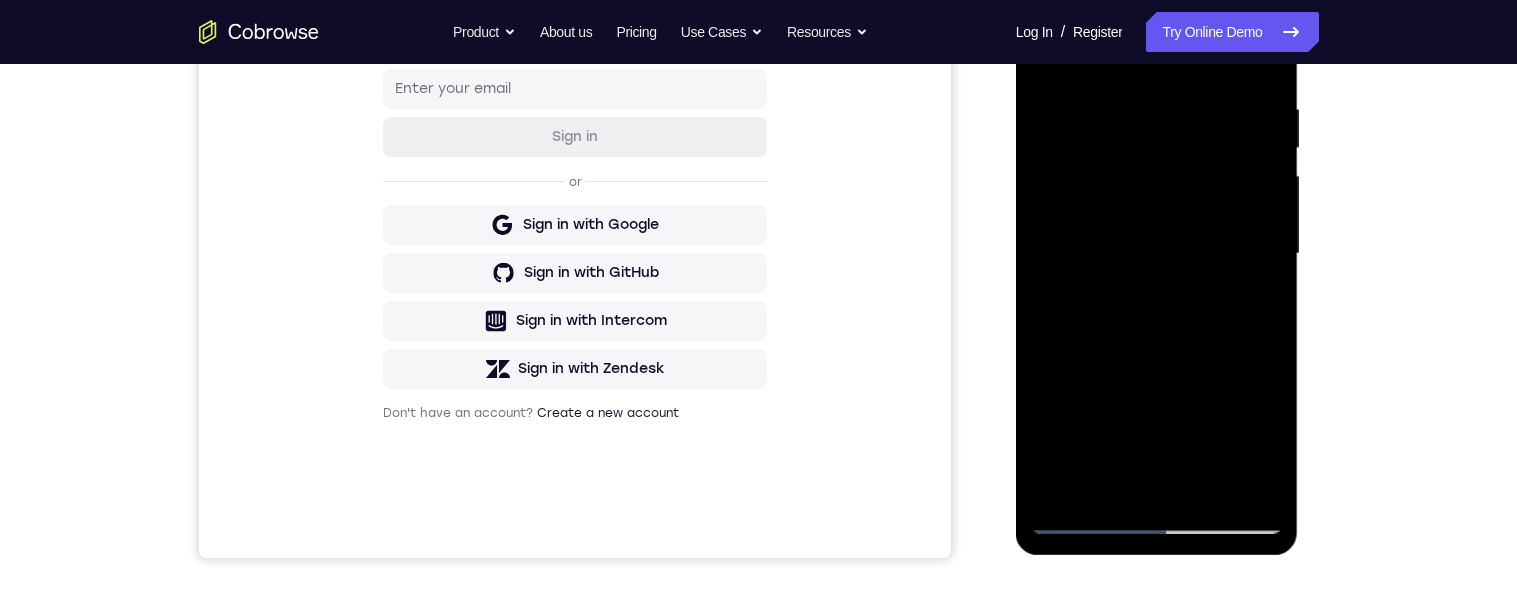 scroll, scrollTop: 336, scrollLeft: 0, axis: vertical 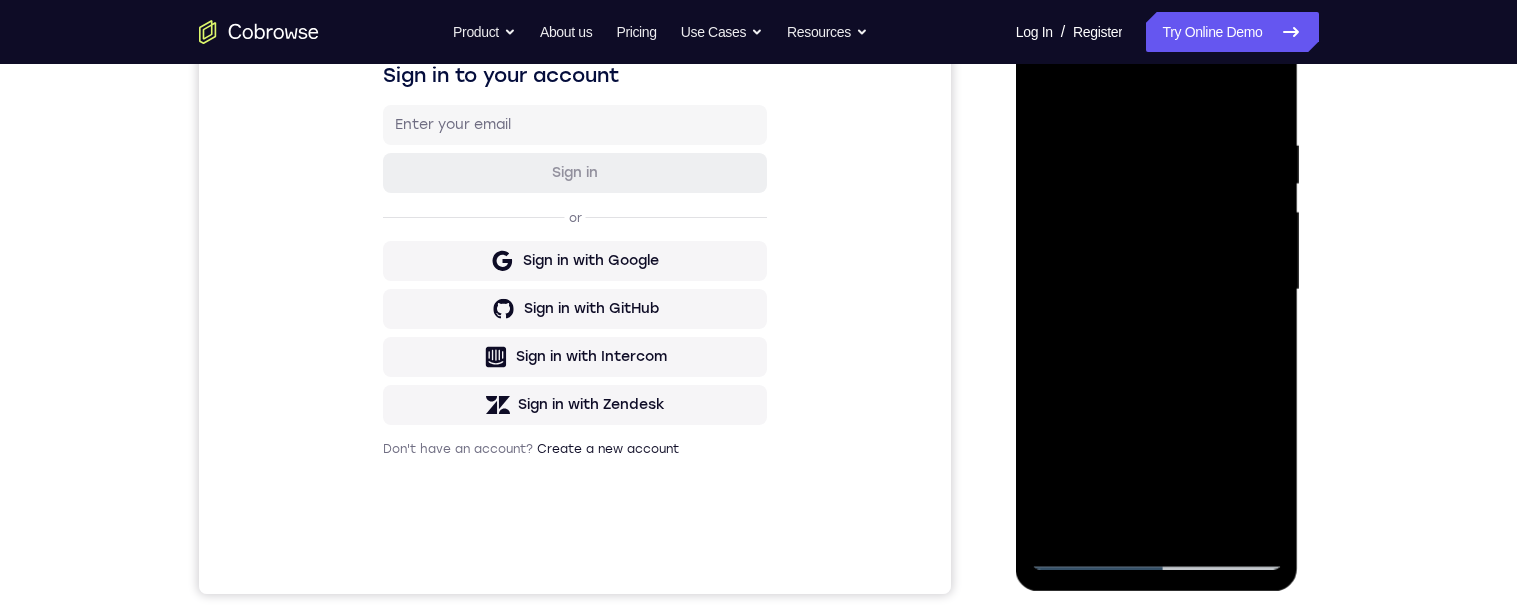 click at bounding box center (1157, 290) 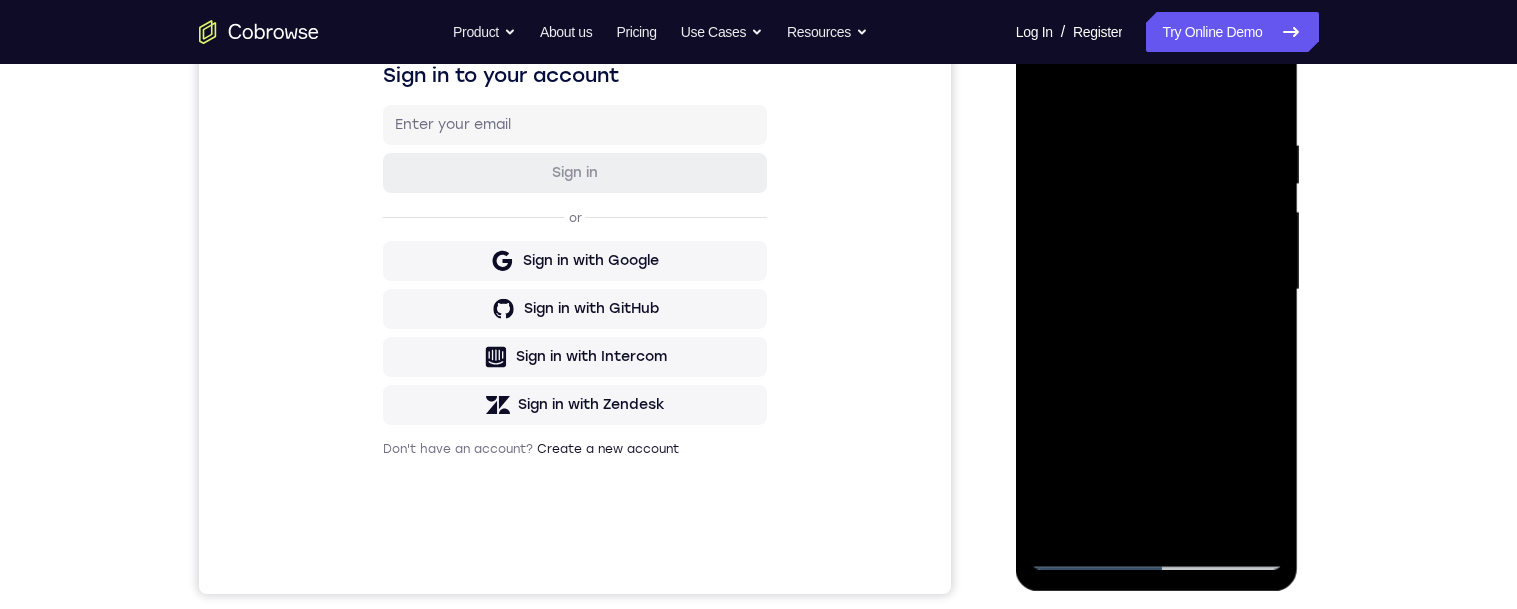 scroll, scrollTop: 318, scrollLeft: 0, axis: vertical 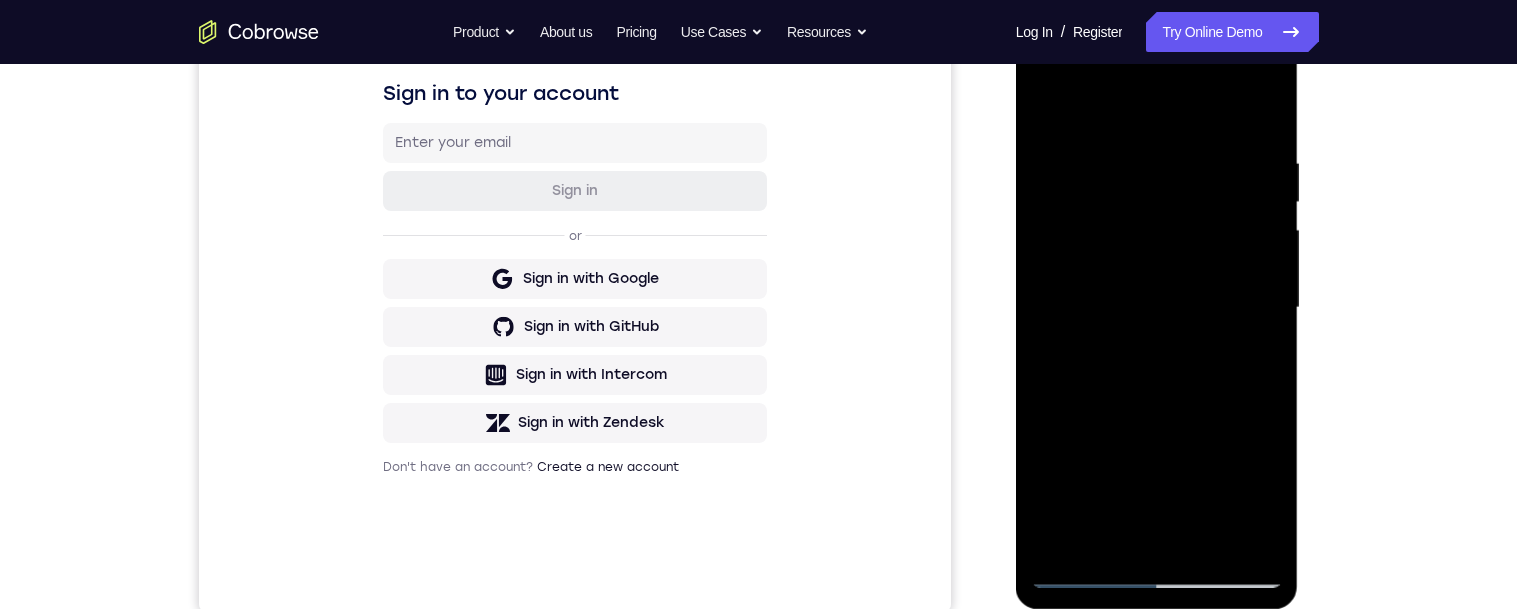 click at bounding box center [1157, 308] 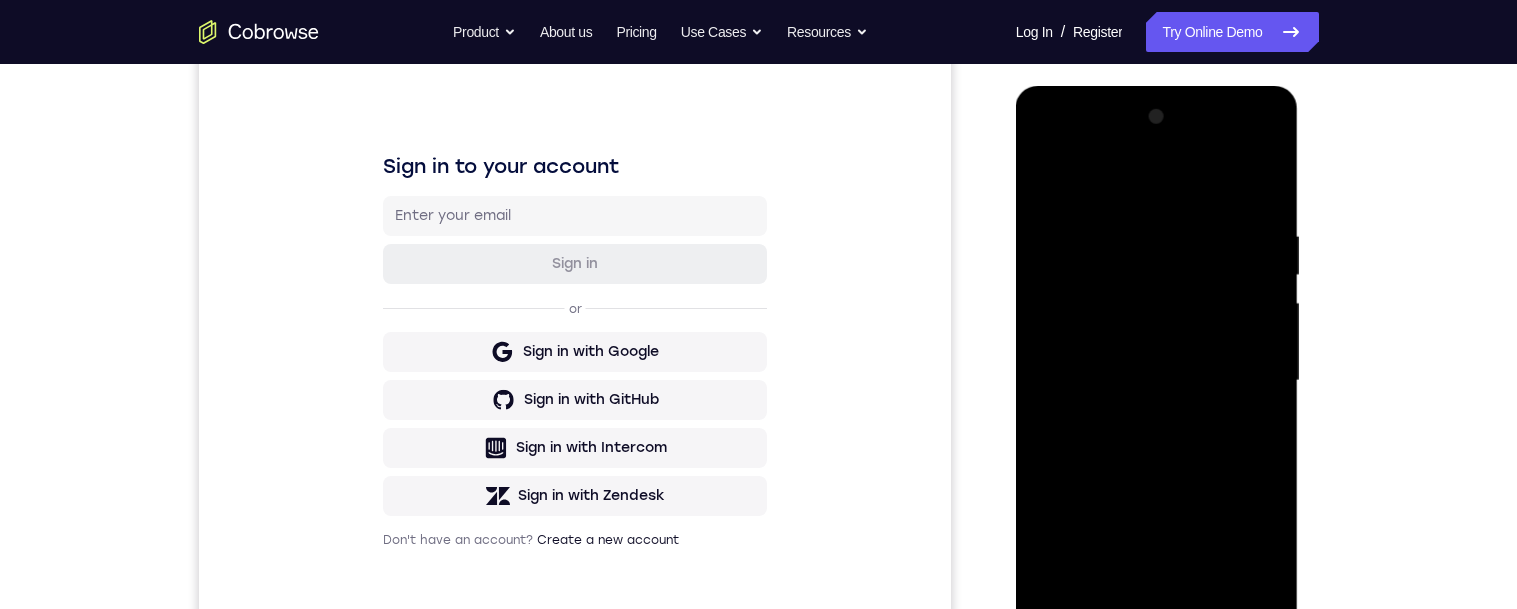 scroll, scrollTop: 73, scrollLeft: 0, axis: vertical 